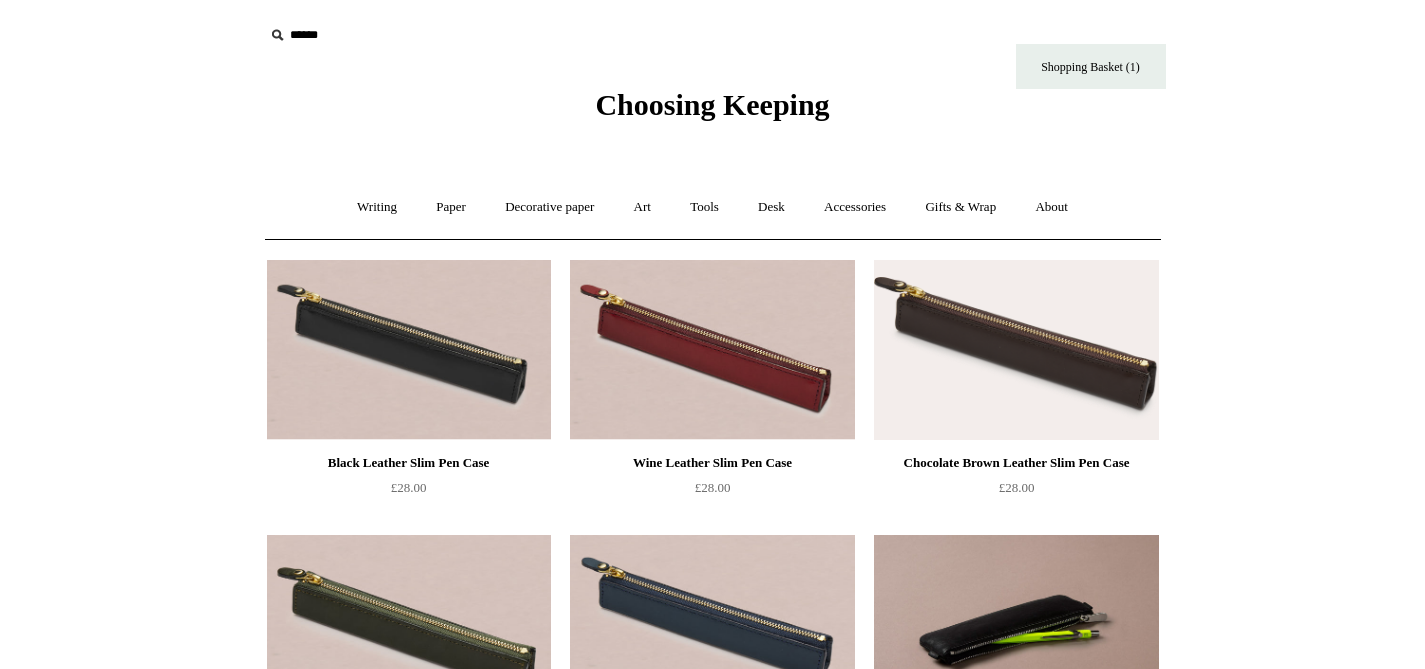 scroll, scrollTop: 0, scrollLeft: 0, axis: both 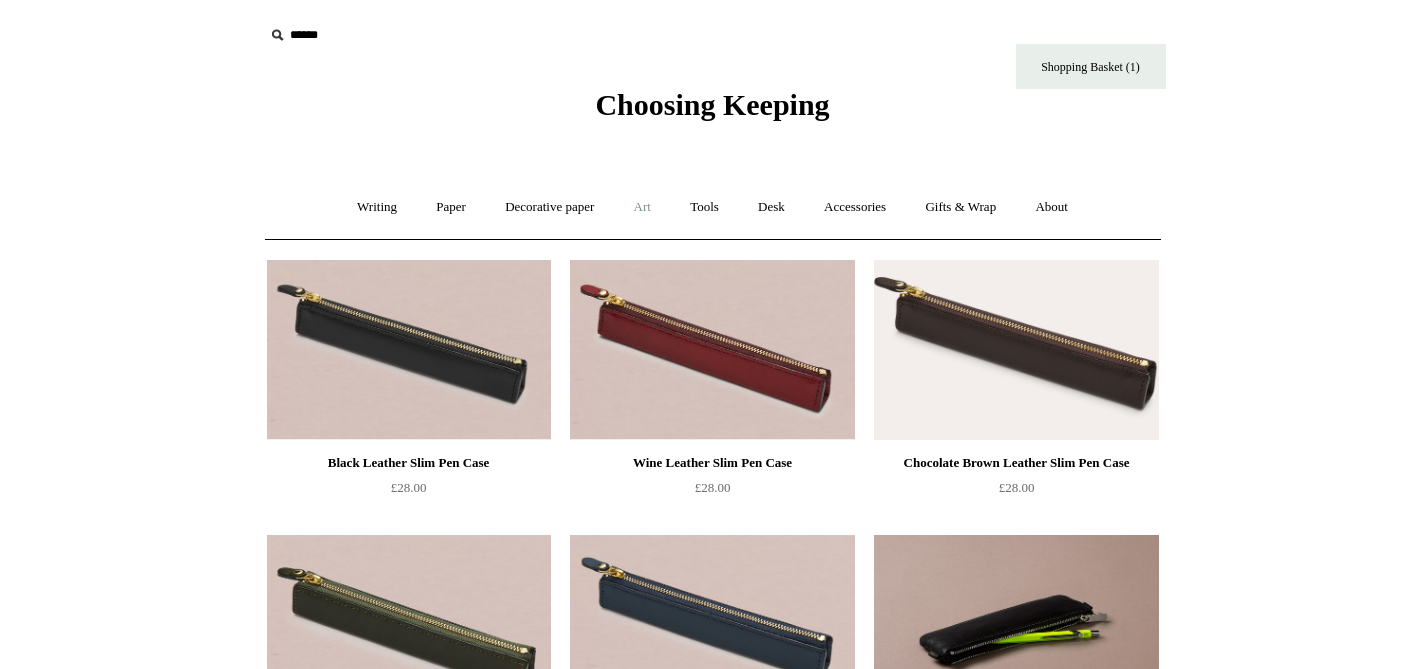 click on "Art +" at bounding box center (642, 207) 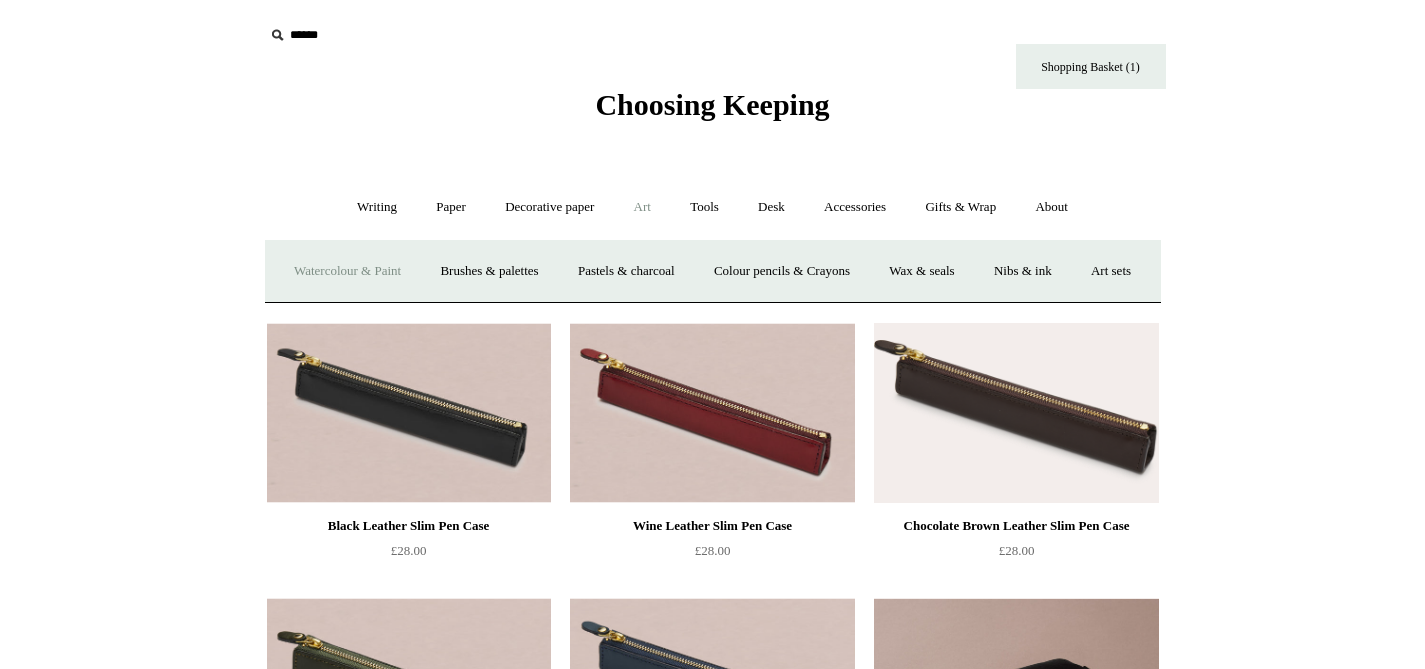 click on "Watercolour & Paint" at bounding box center (347, 271) 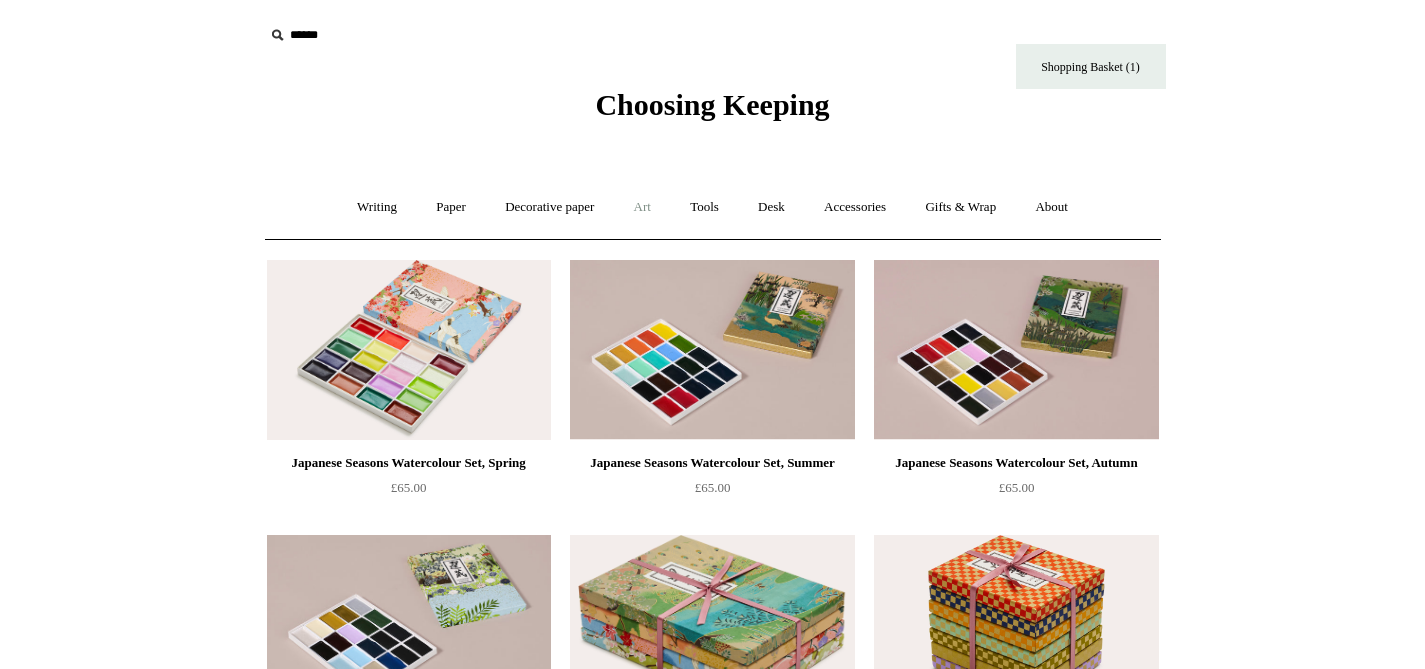 scroll, scrollTop: 0, scrollLeft: 0, axis: both 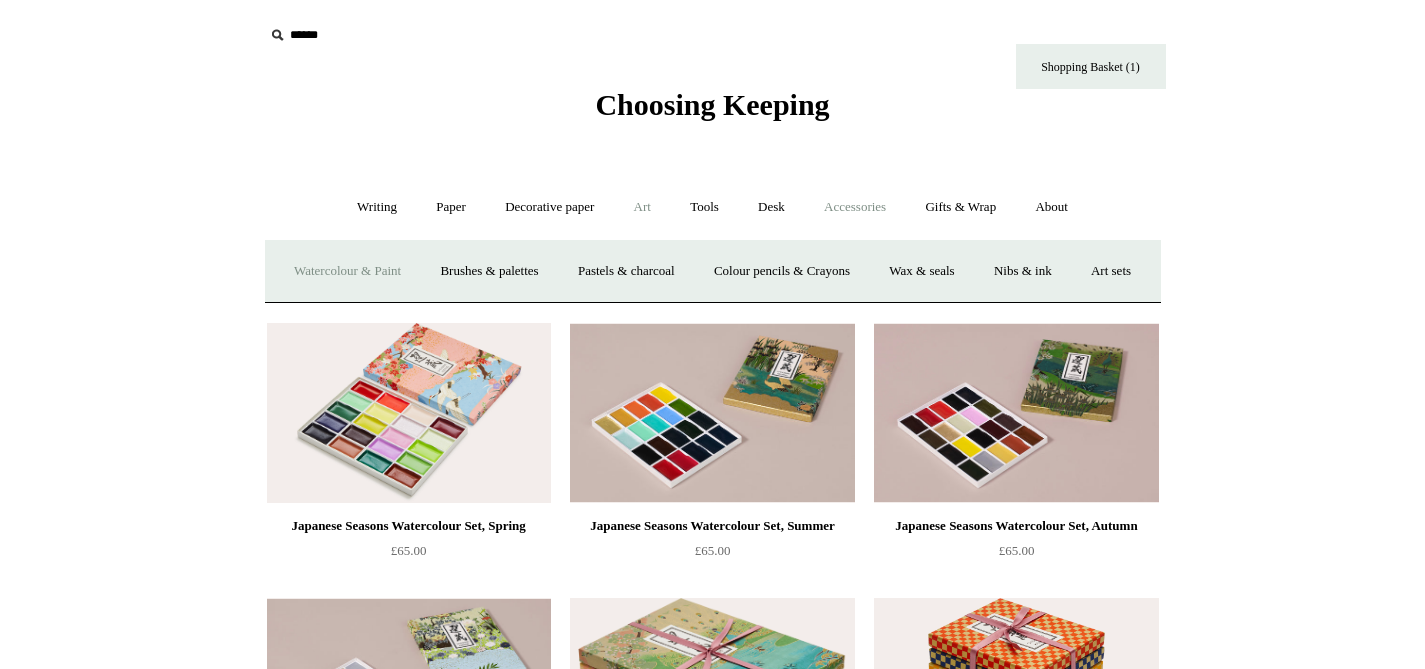 click on "Accessories +" at bounding box center [855, 207] 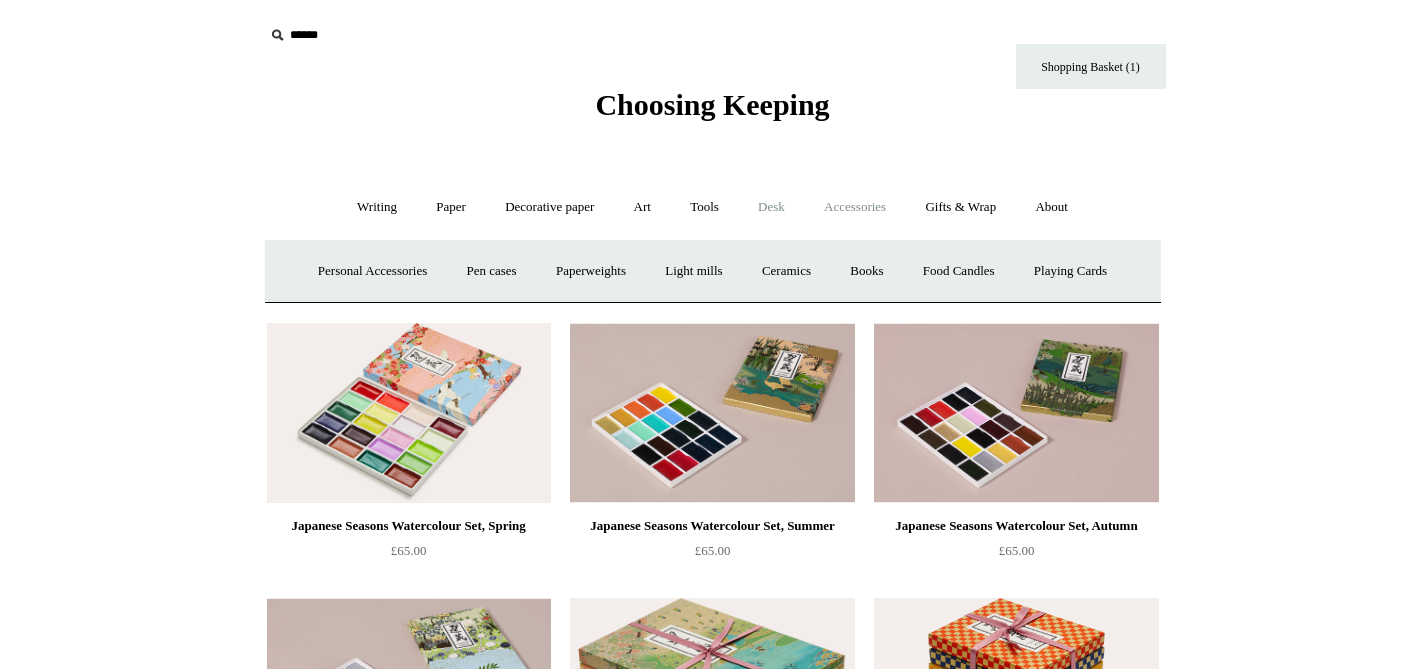 click on "Desk +" at bounding box center [771, 207] 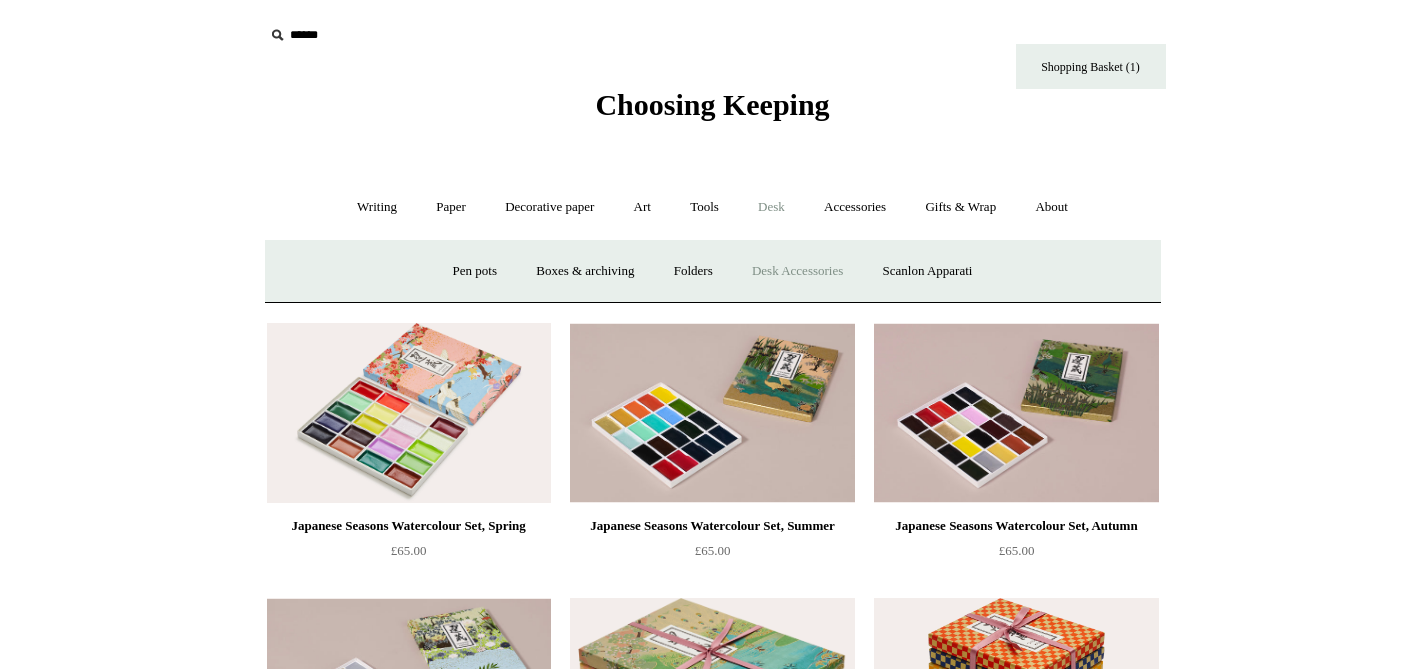 click on "Desk Accessories" at bounding box center [797, 271] 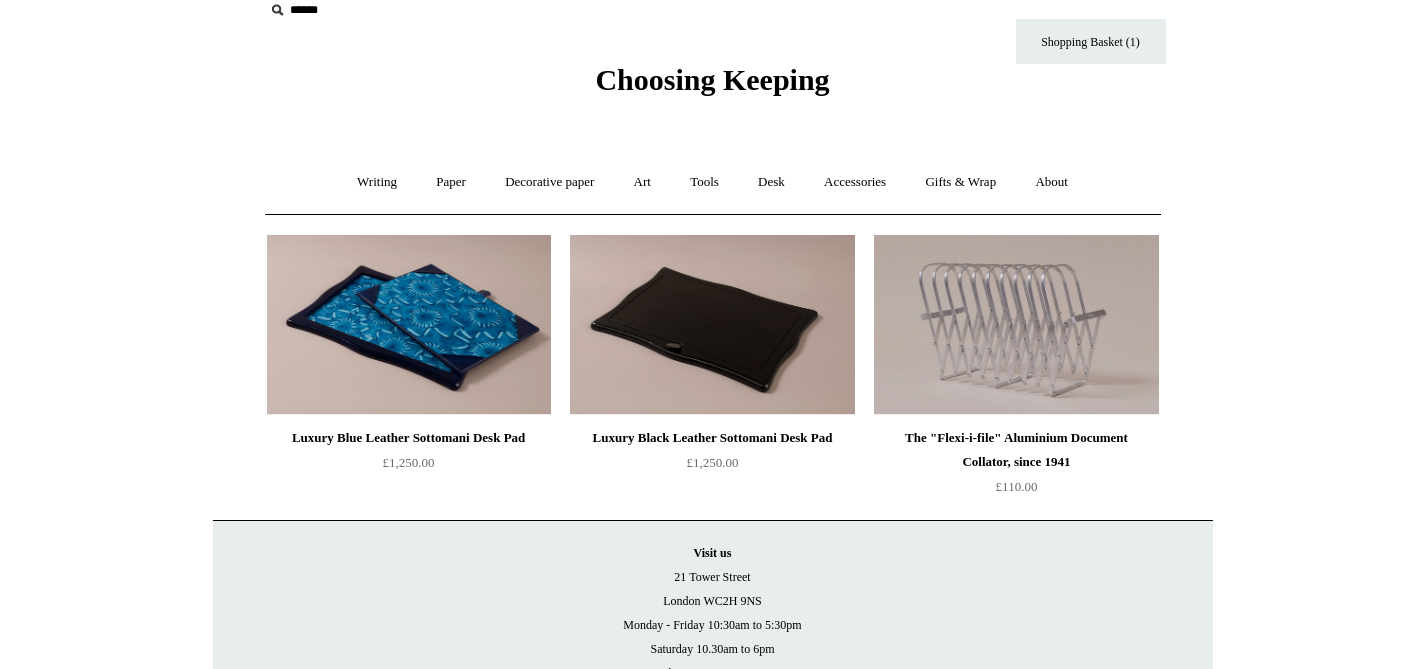 scroll, scrollTop: 29, scrollLeft: 0, axis: vertical 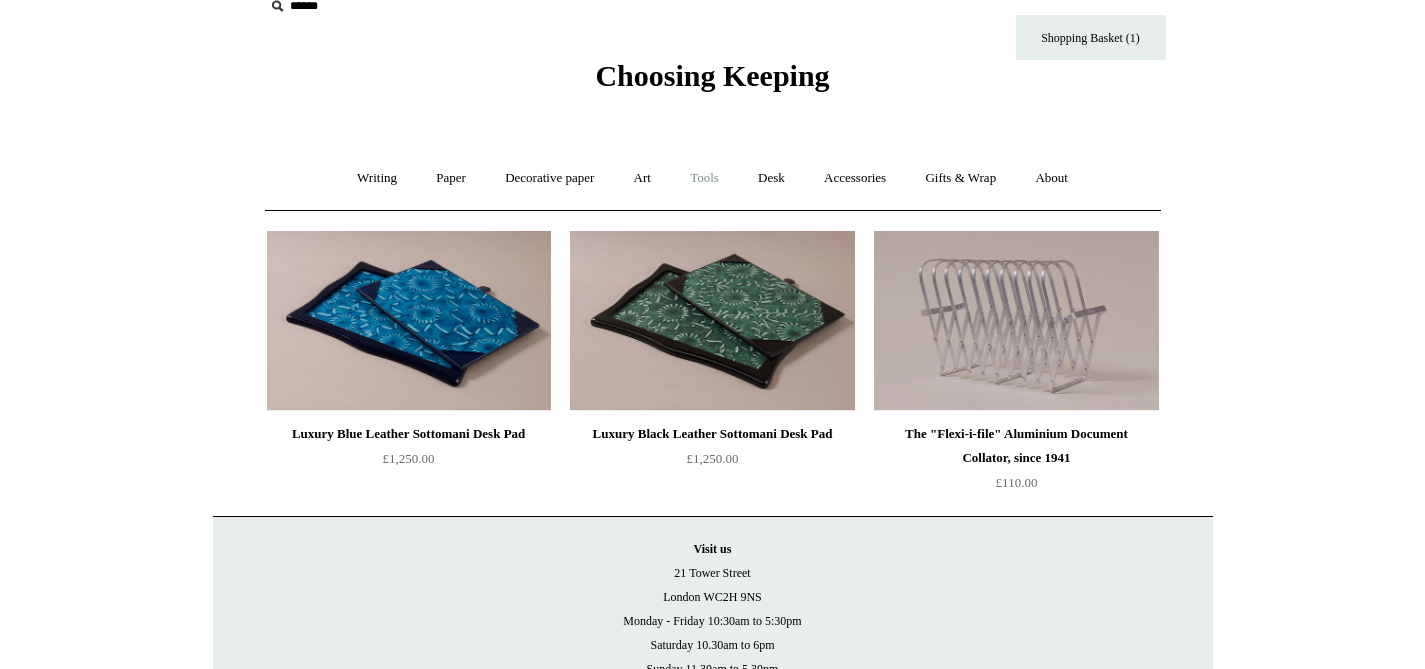 click on "Tools +" at bounding box center (704, 178) 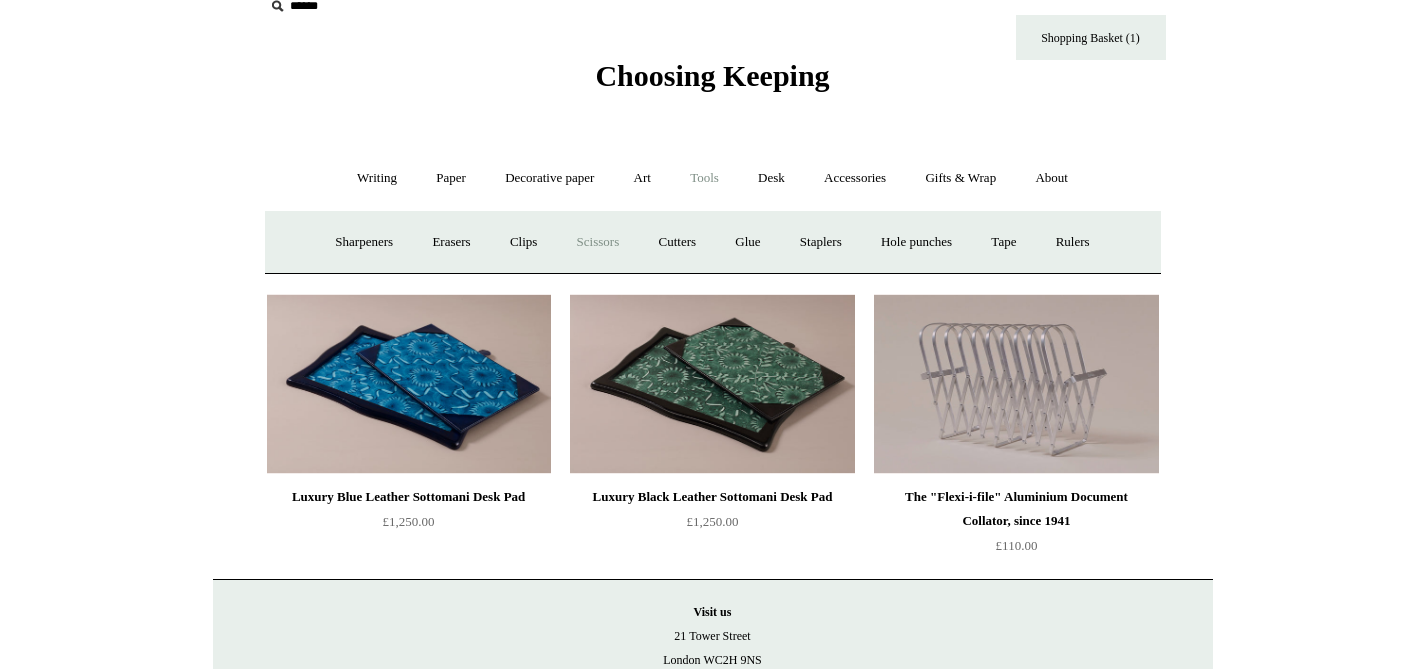 click on "Scissors" at bounding box center (598, 242) 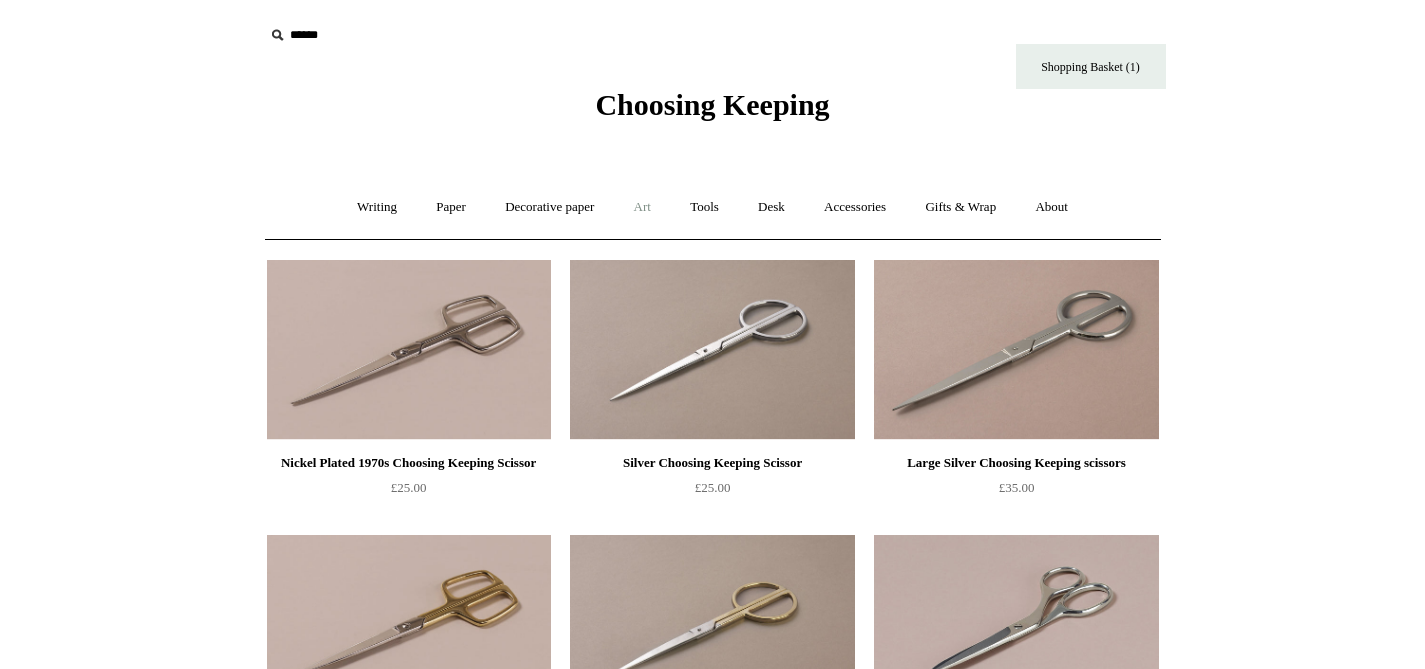 scroll, scrollTop: 0, scrollLeft: 0, axis: both 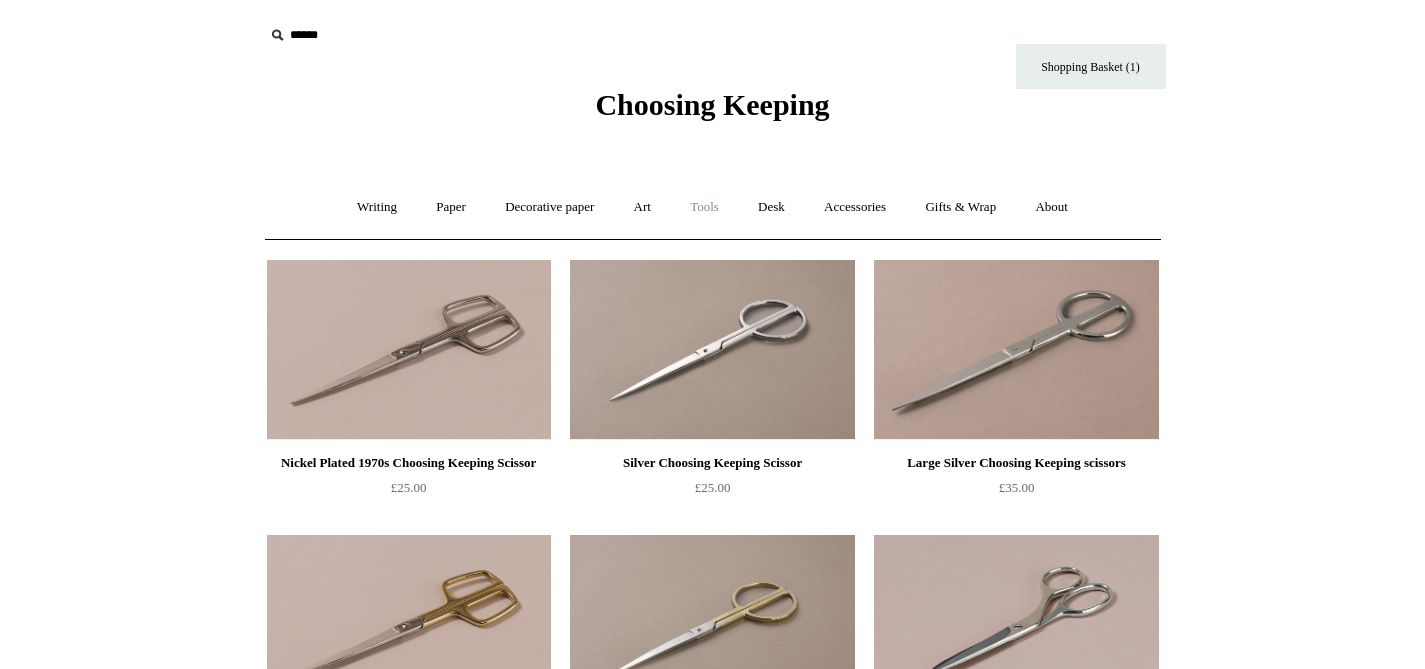 click on "Tools +" at bounding box center (704, 207) 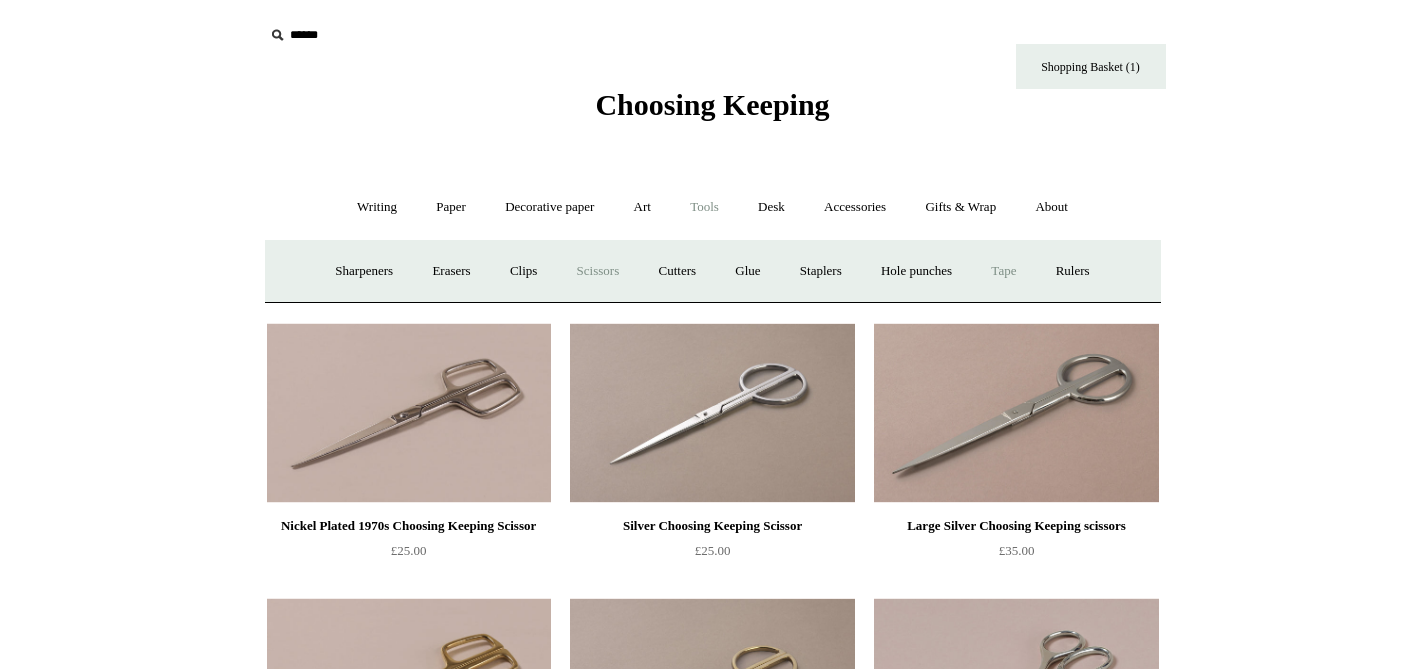 click on "Tape +" at bounding box center (1003, 271) 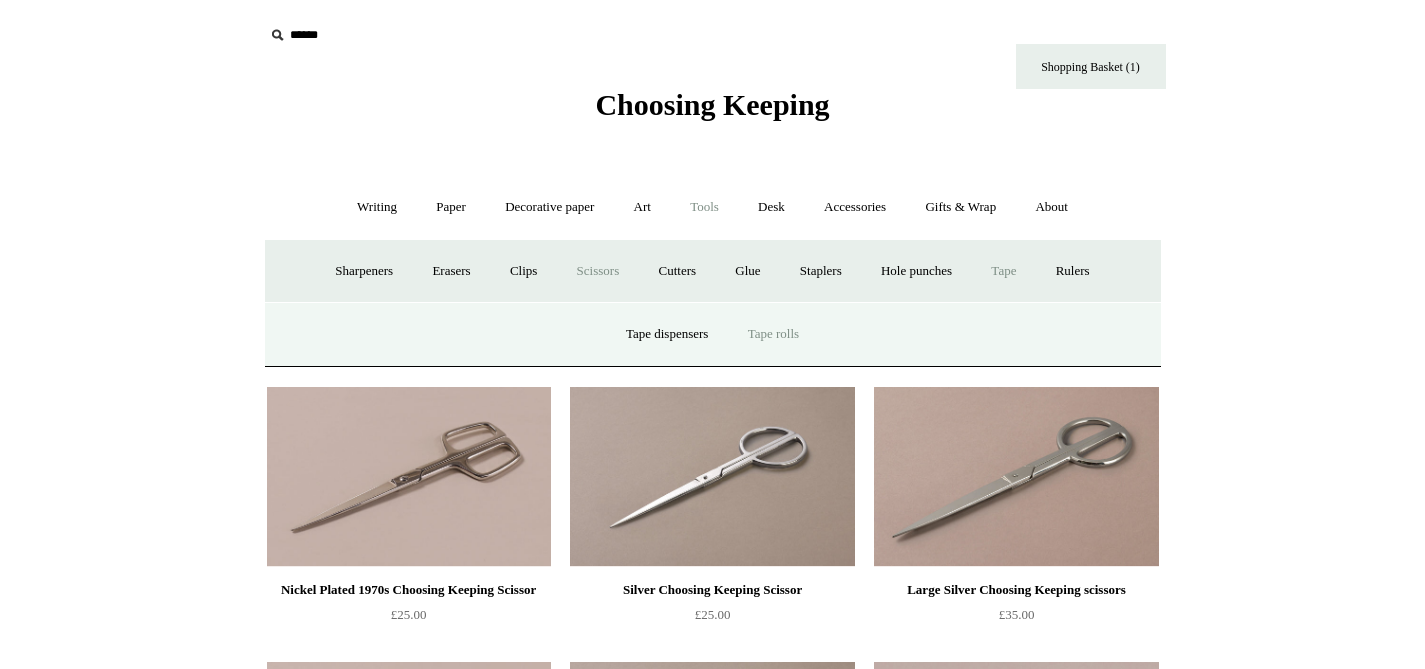 click on "Tape rolls" at bounding box center (773, 334) 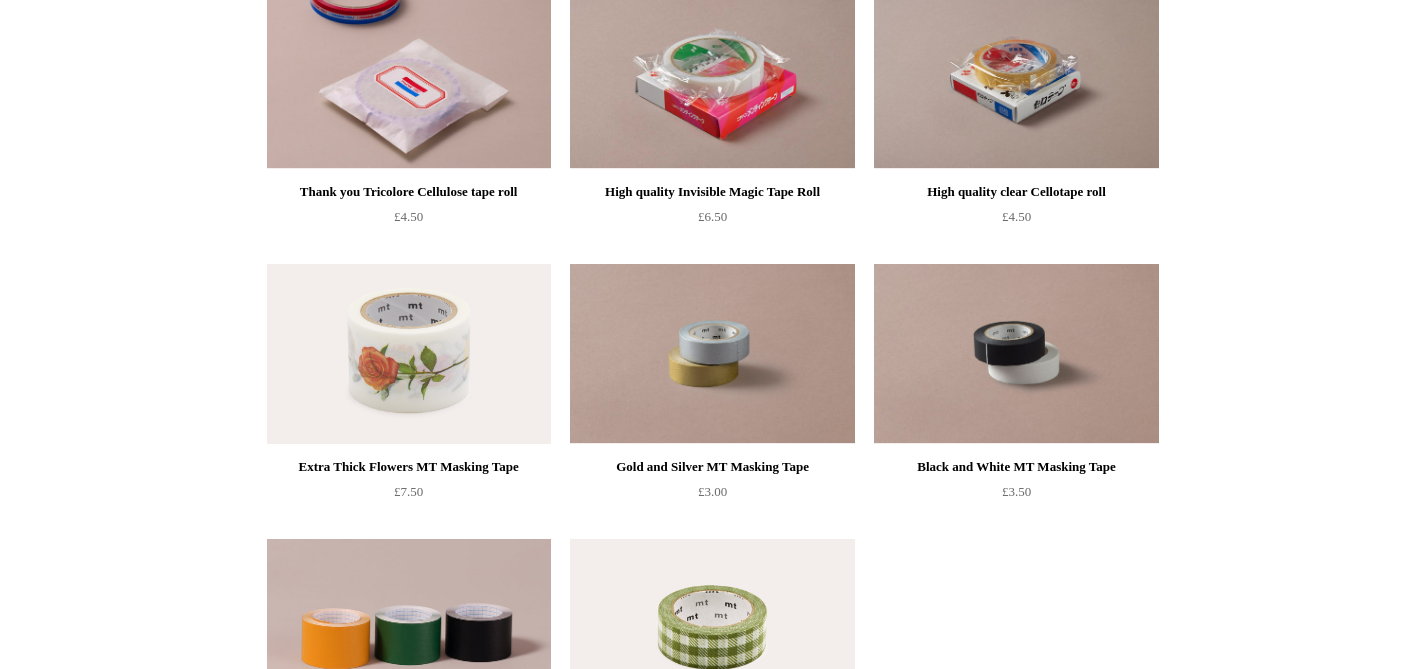scroll, scrollTop: 17, scrollLeft: 0, axis: vertical 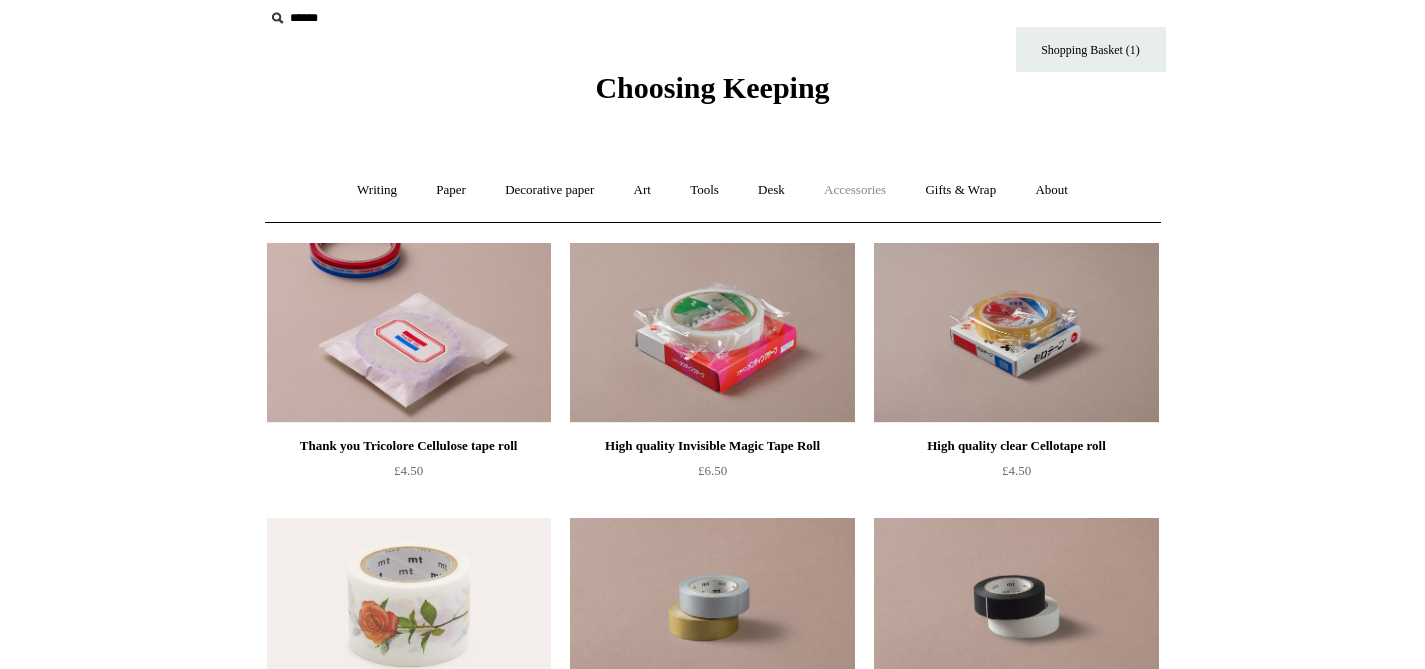 click on "Accessories +" at bounding box center (855, 190) 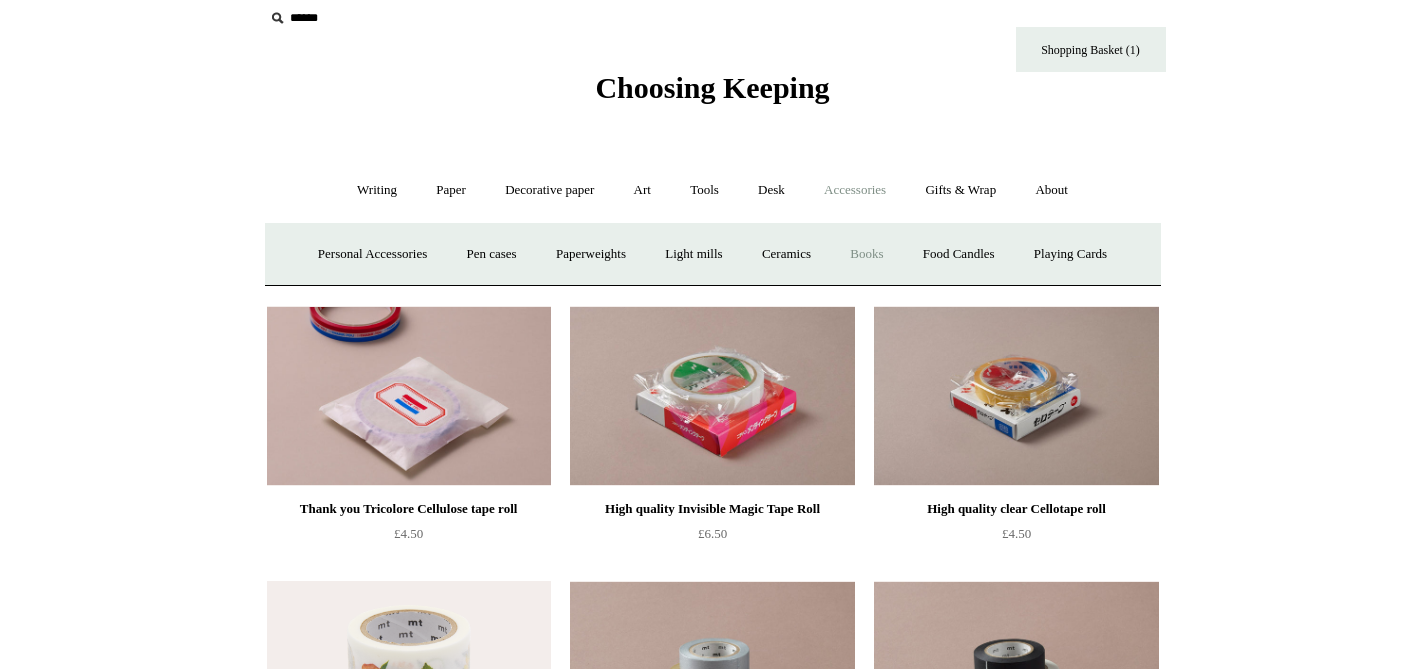 click on "Books" at bounding box center [866, 254] 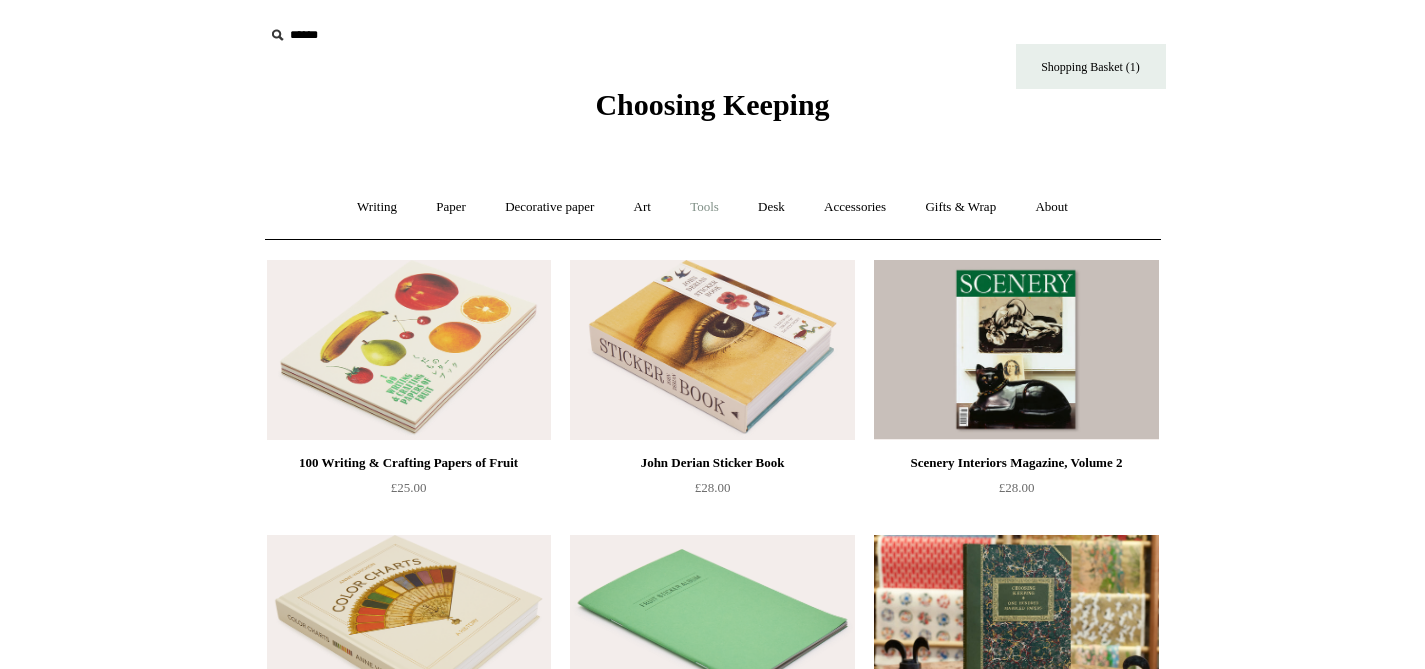 scroll, scrollTop: 0, scrollLeft: 0, axis: both 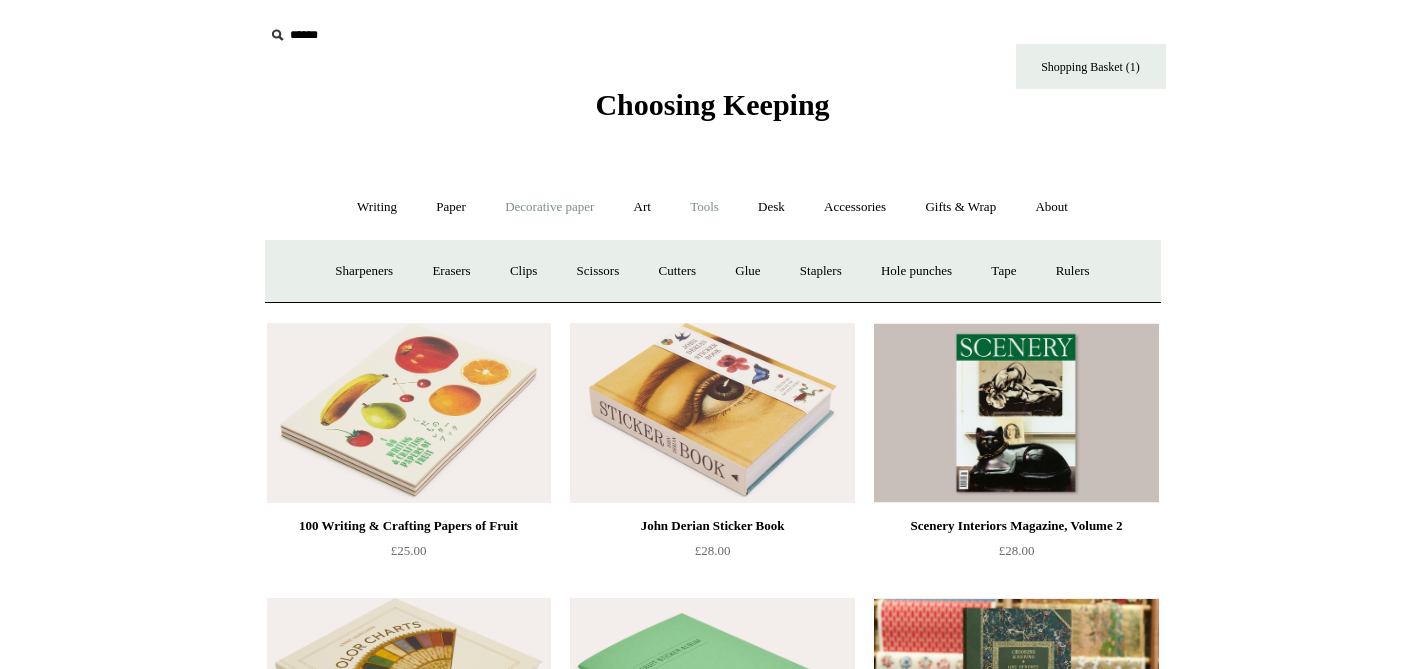 click on "Decorative paper +" at bounding box center [549, 207] 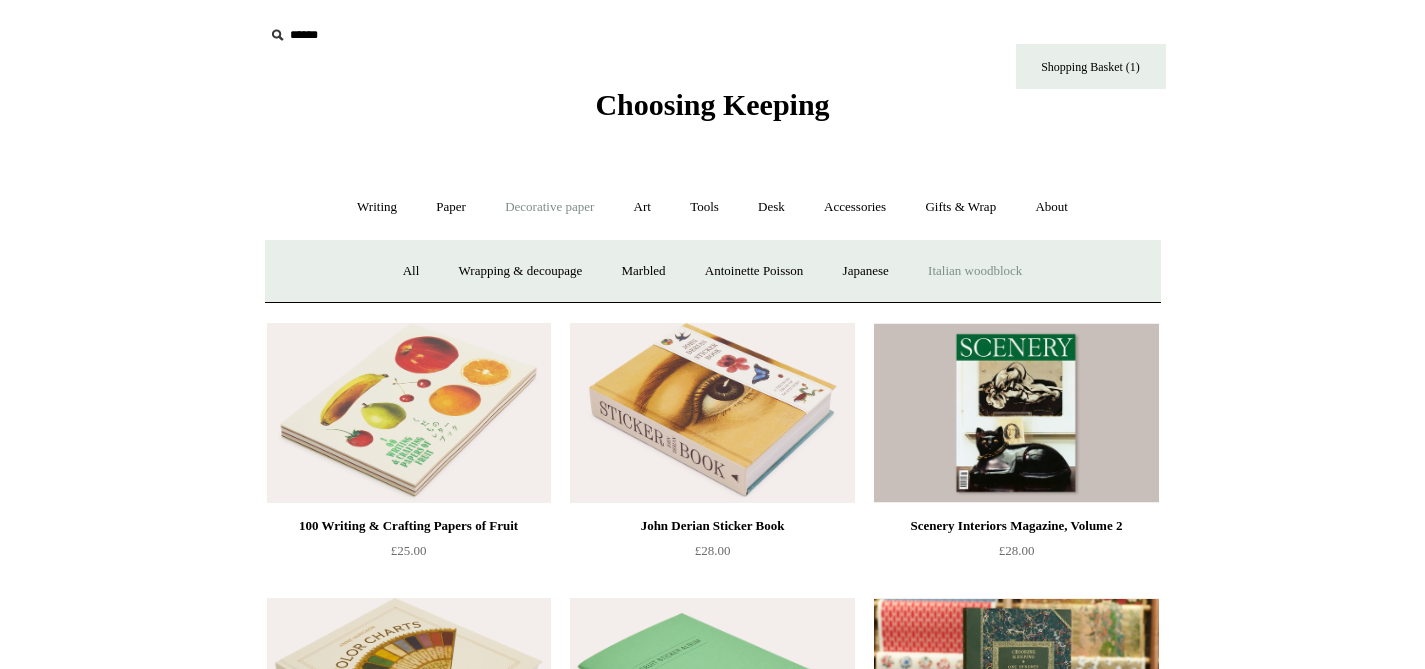 click on "Italian woodblock" at bounding box center [975, 271] 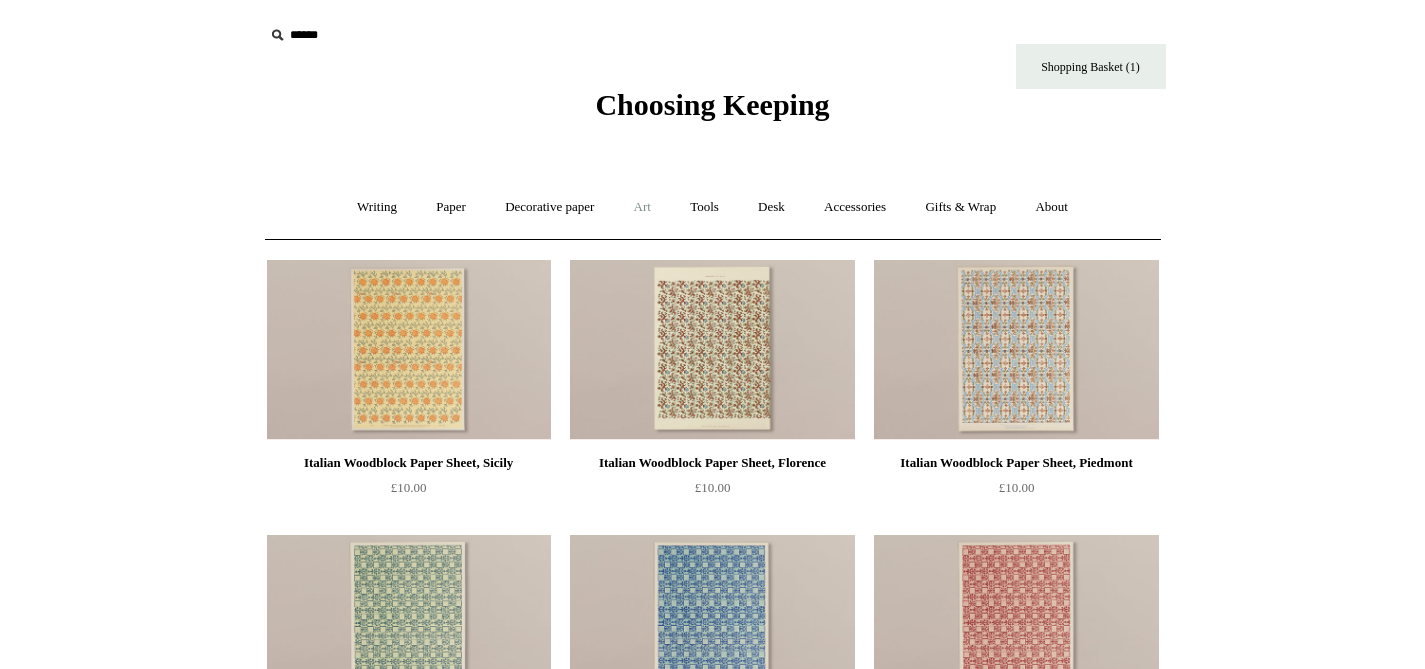 scroll, scrollTop: 0, scrollLeft: 0, axis: both 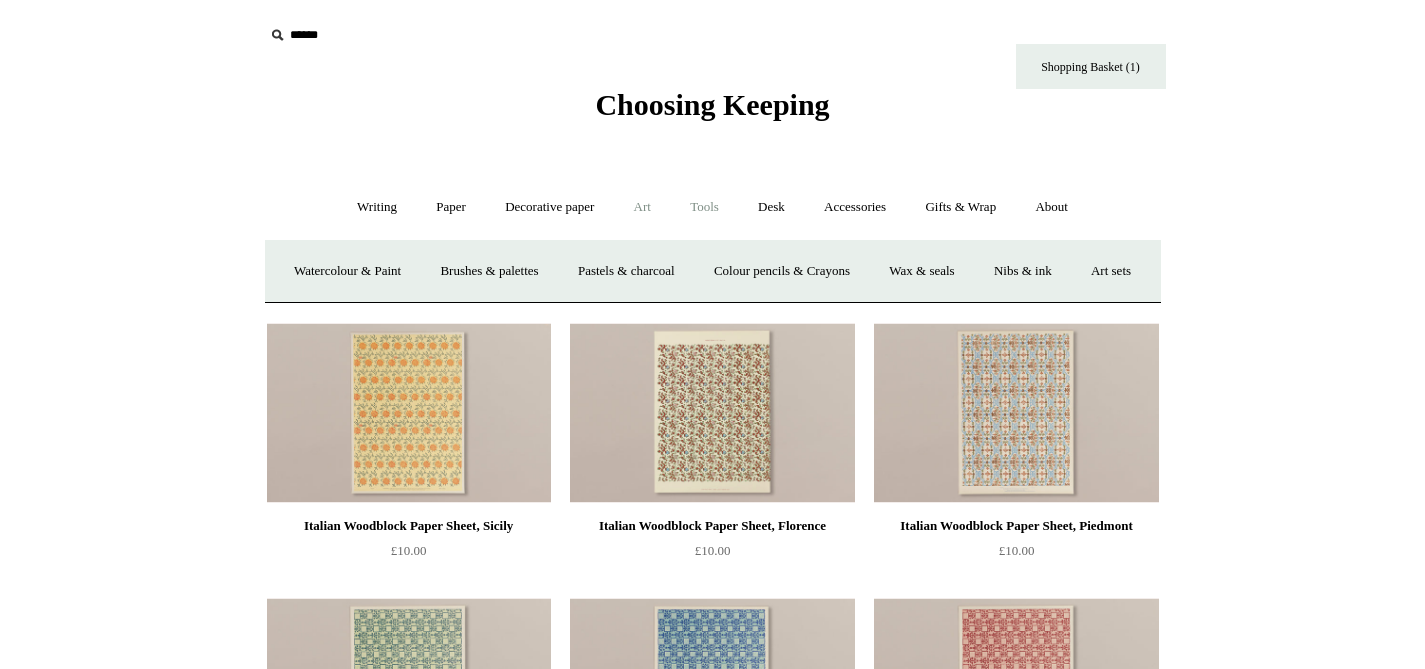 click on "Tools +" at bounding box center (704, 207) 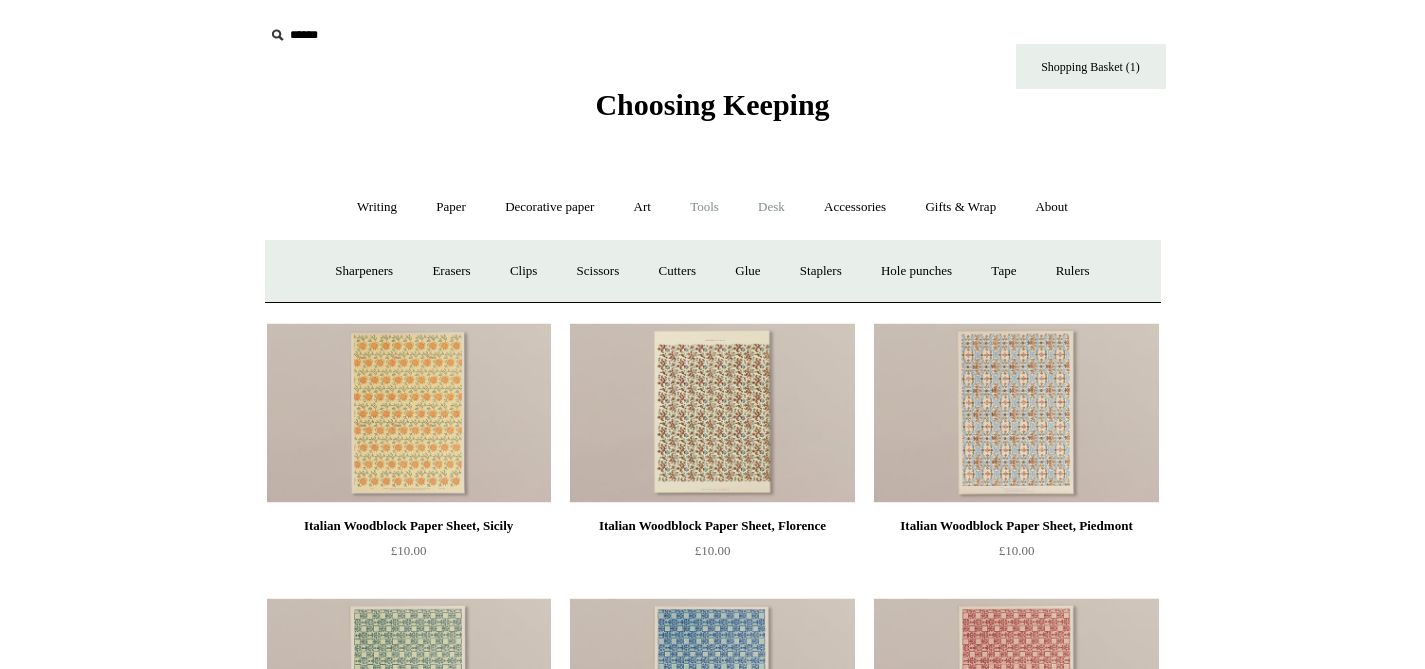 click on "Desk +" at bounding box center [771, 207] 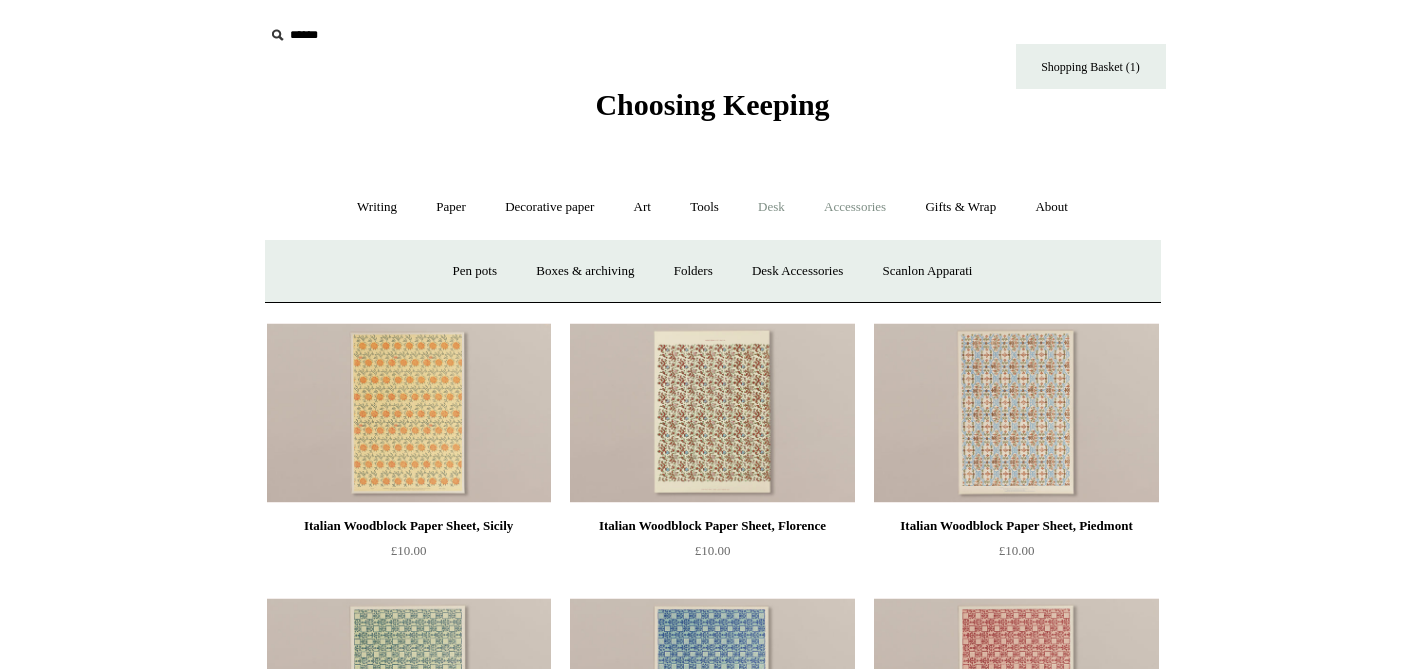click on "Accessories +" at bounding box center [855, 207] 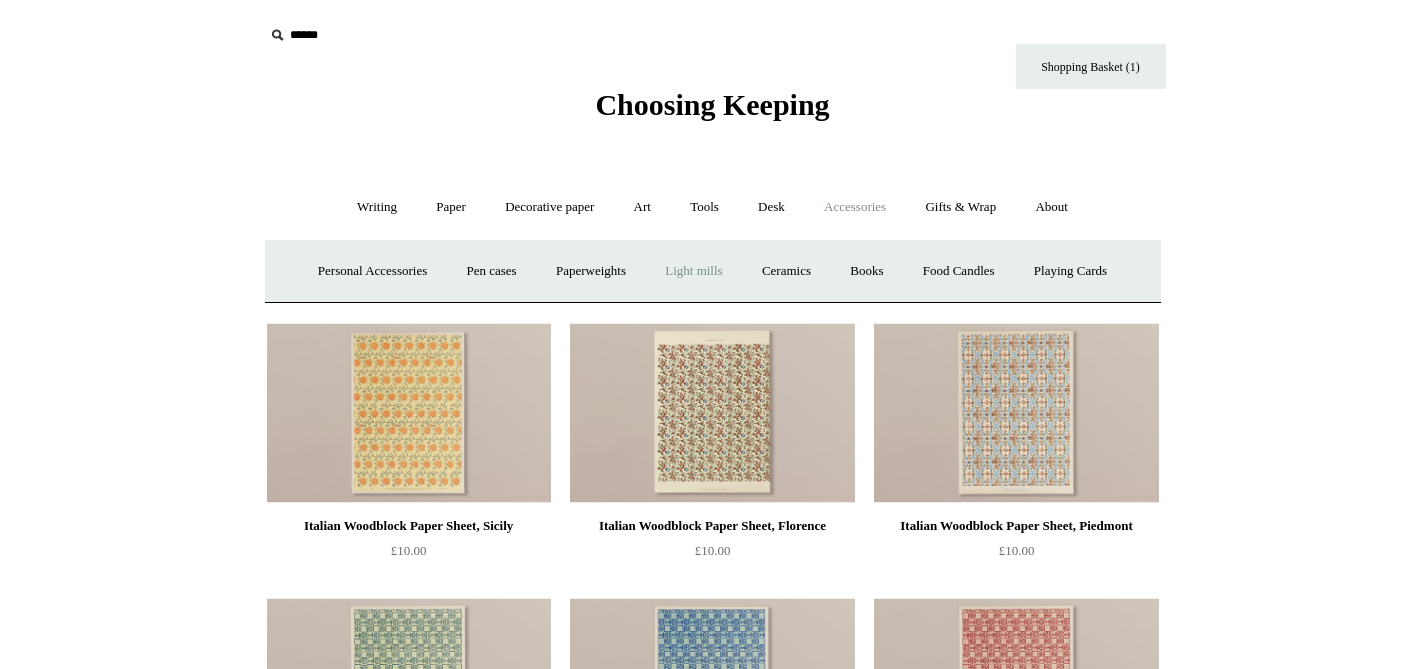 click on "Light mills" at bounding box center (693, 271) 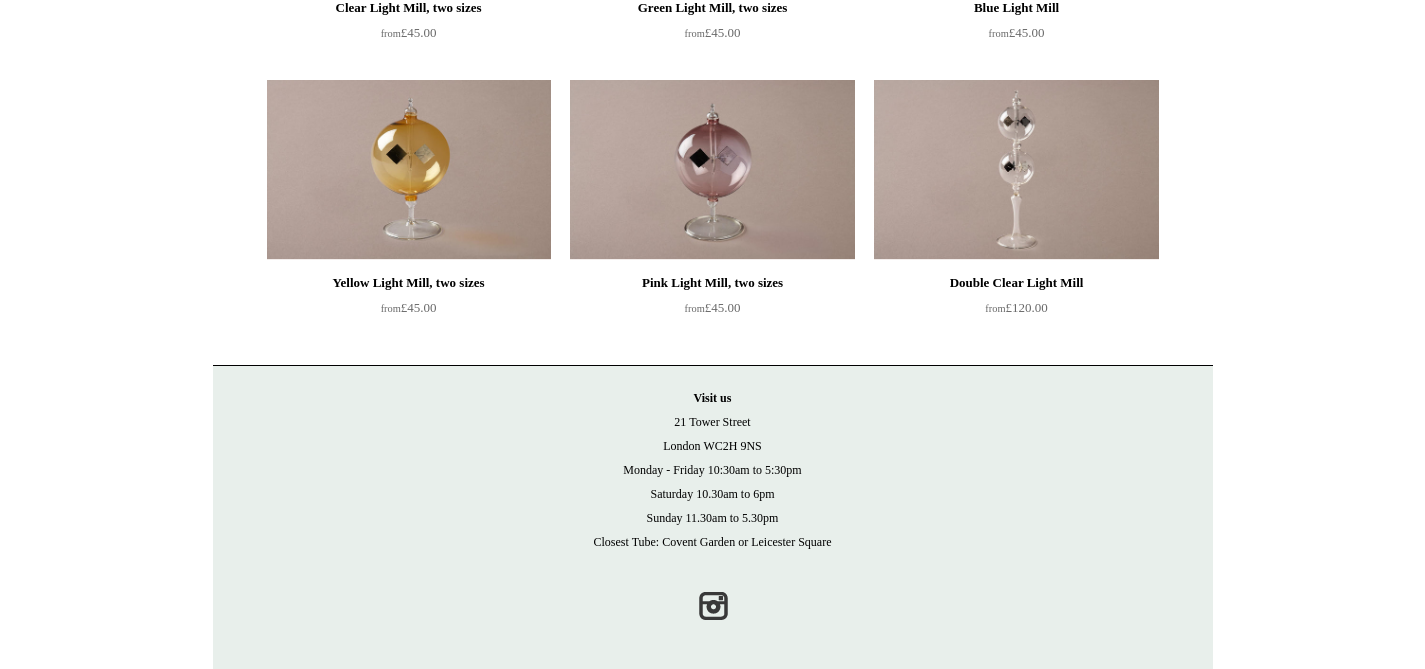 scroll, scrollTop: 25, scrollLeft: 0, axis: vertical 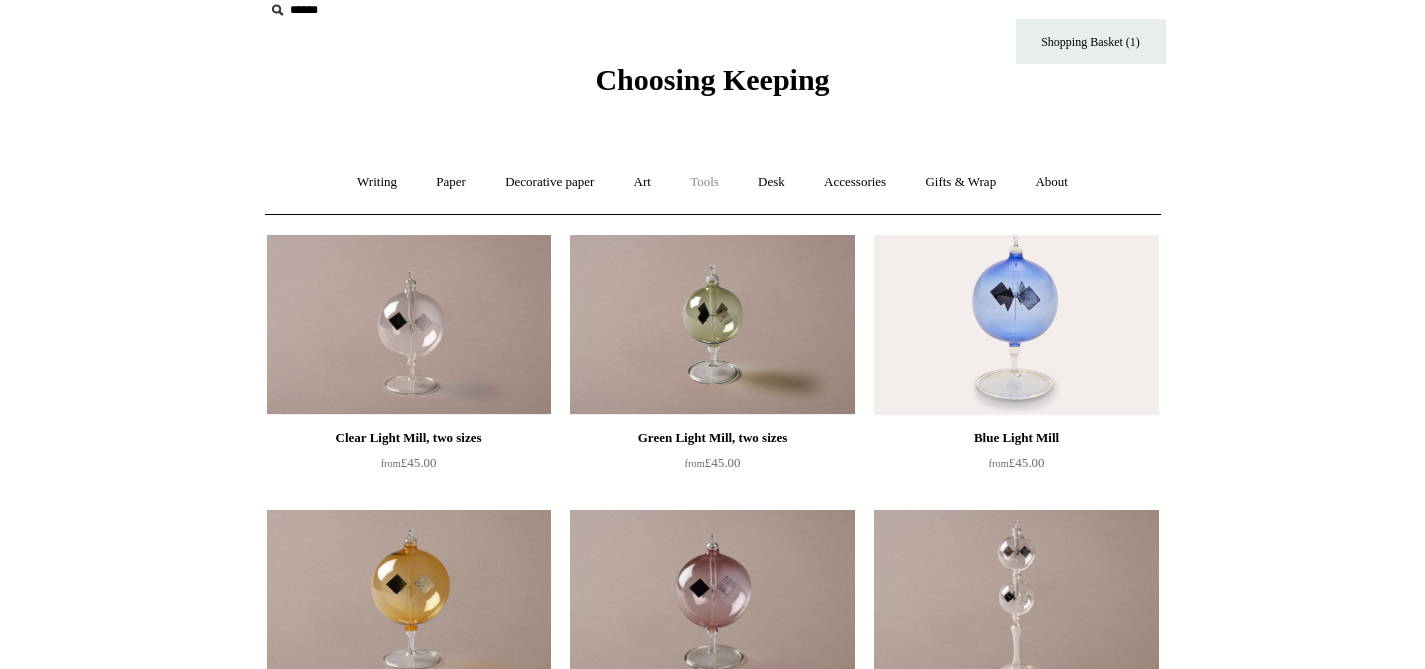 click on "Tools +" at bounding box center (704, 182) 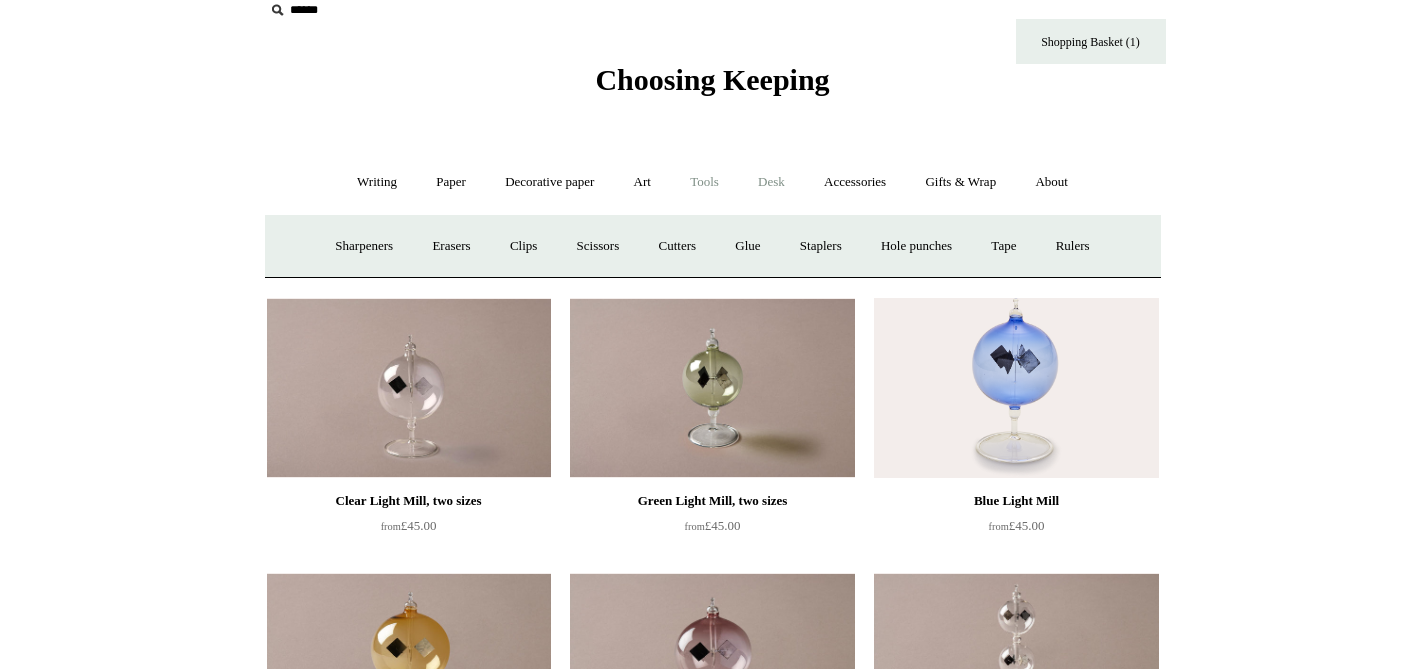 click on "Desk +" at bounding box center [771, 182] 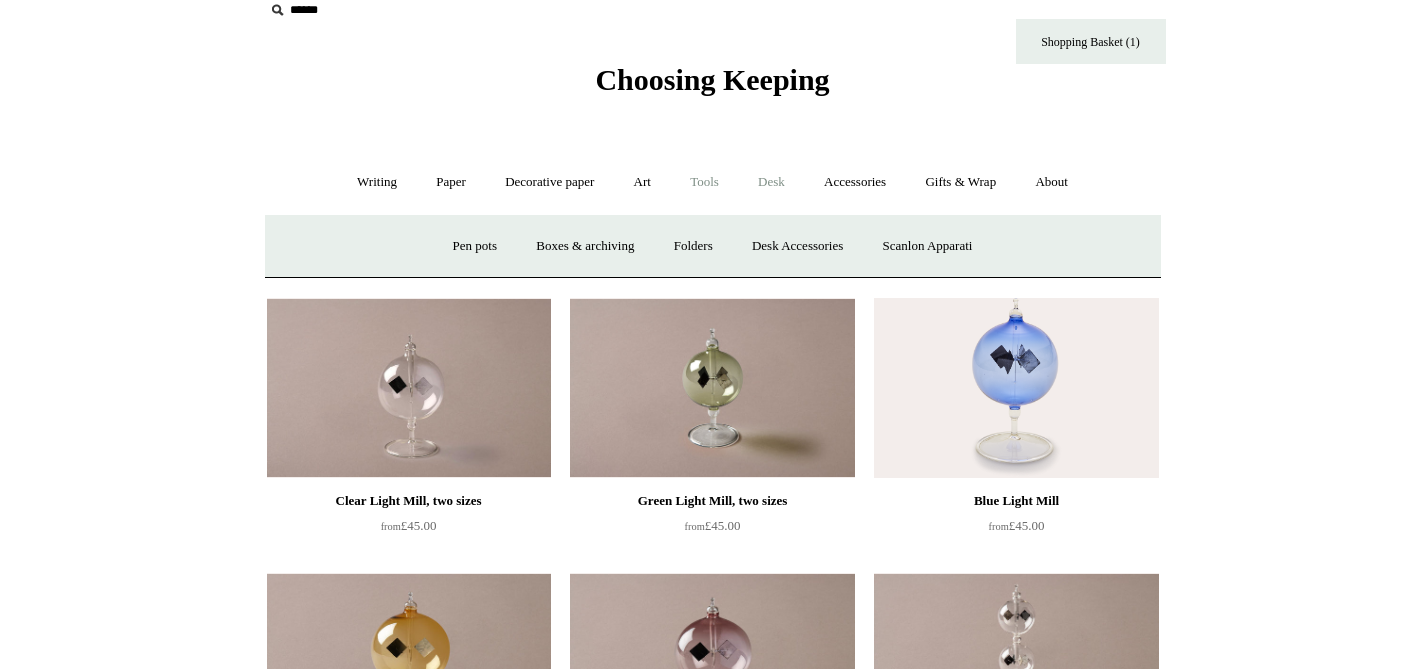 click on "Tools +" at bounding box center [704, 182] 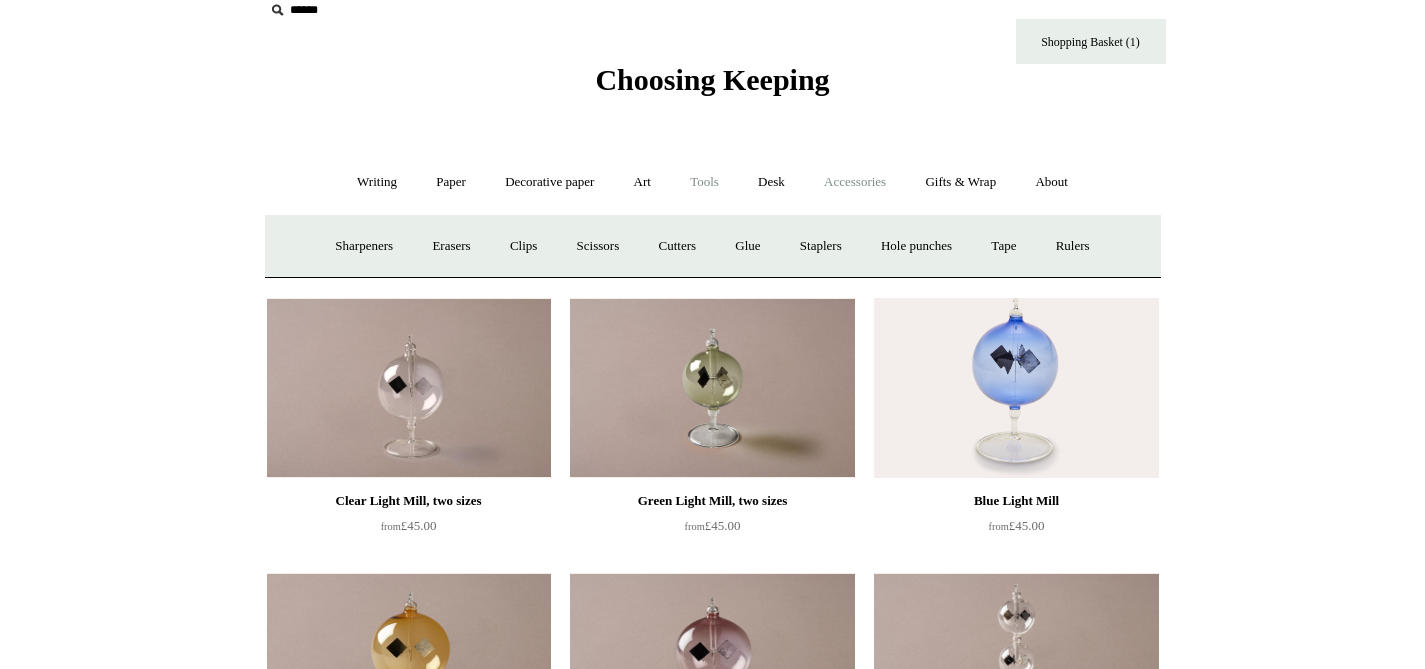 click on "Accessories +" at bounding box center (855, 182) 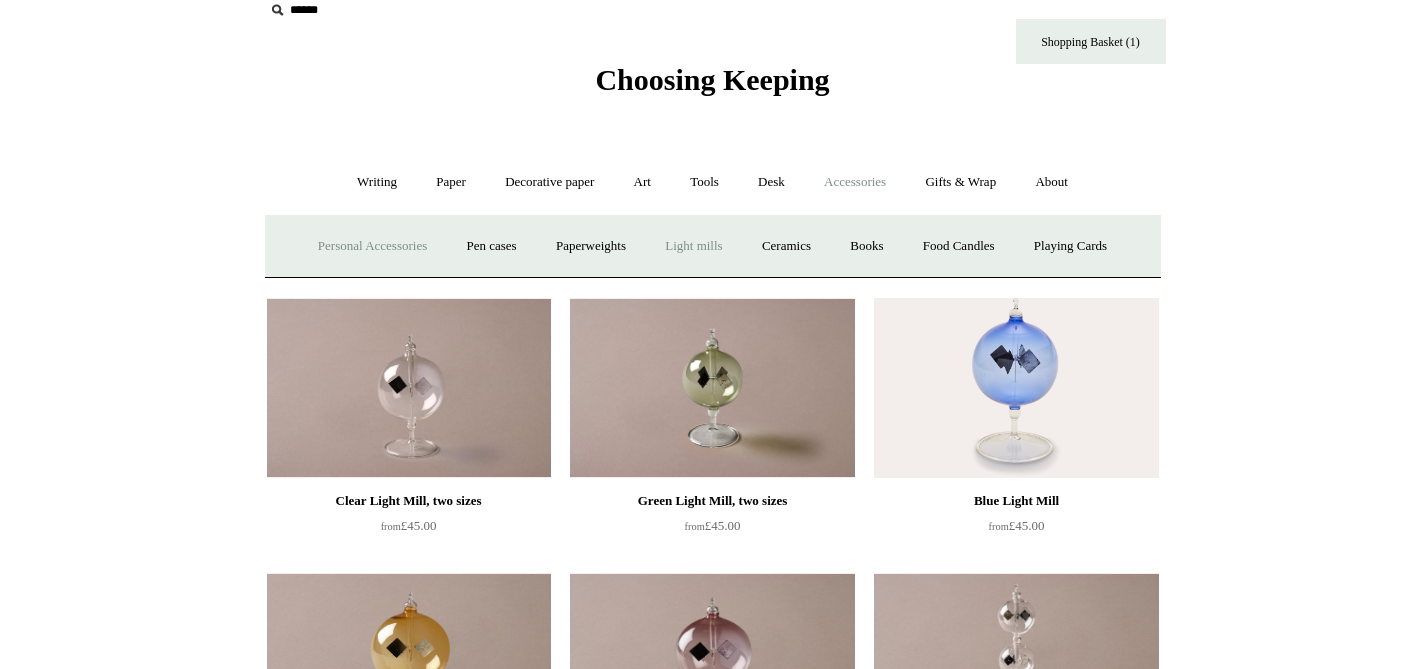 click on "Personal Accessories +" at bounding box center (372, 246) 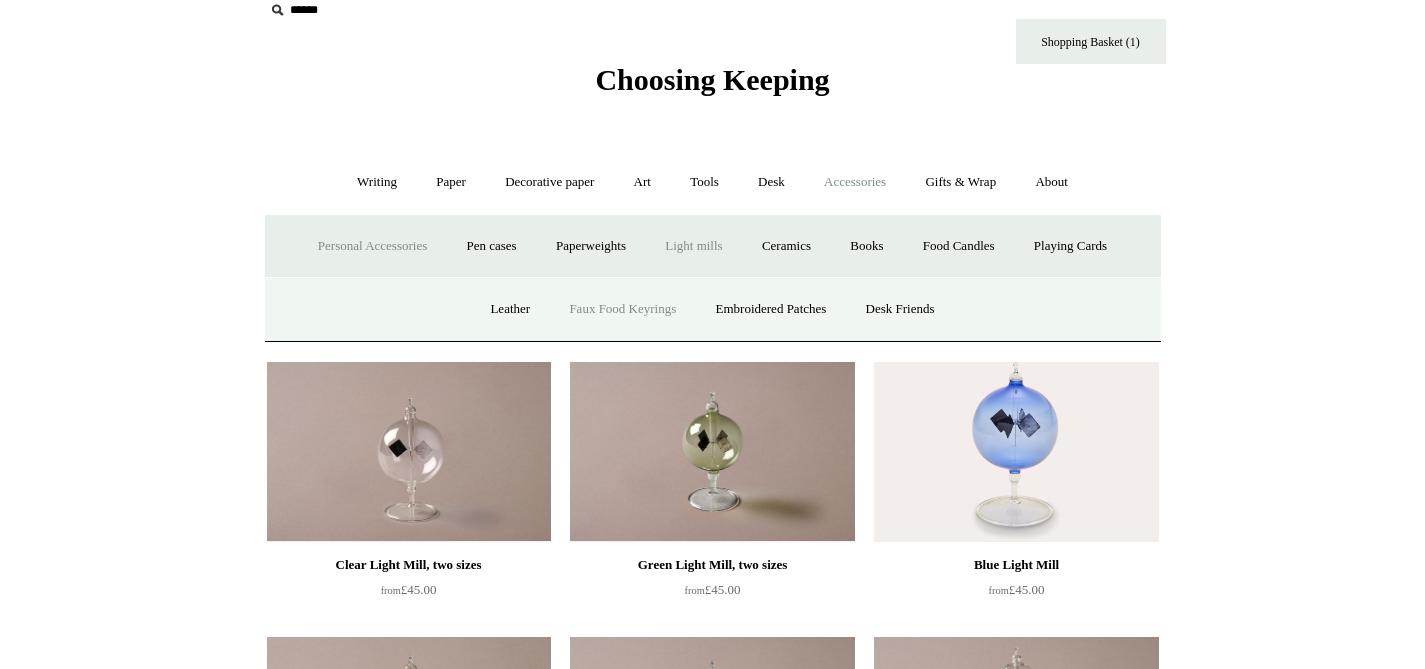 click on "Faux Food Keyrings" at bounding box center [622, 309] 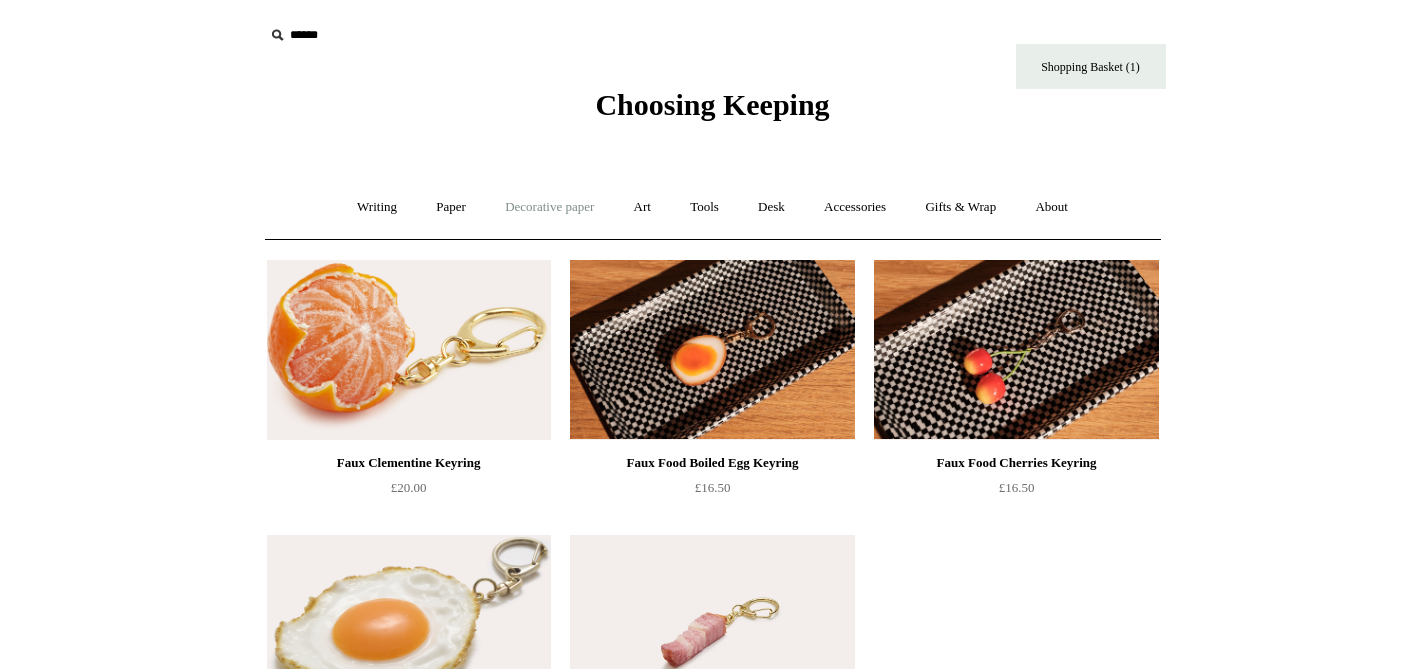 scroll, scrollTop: 0, scrollLeft: 0, axis: both 